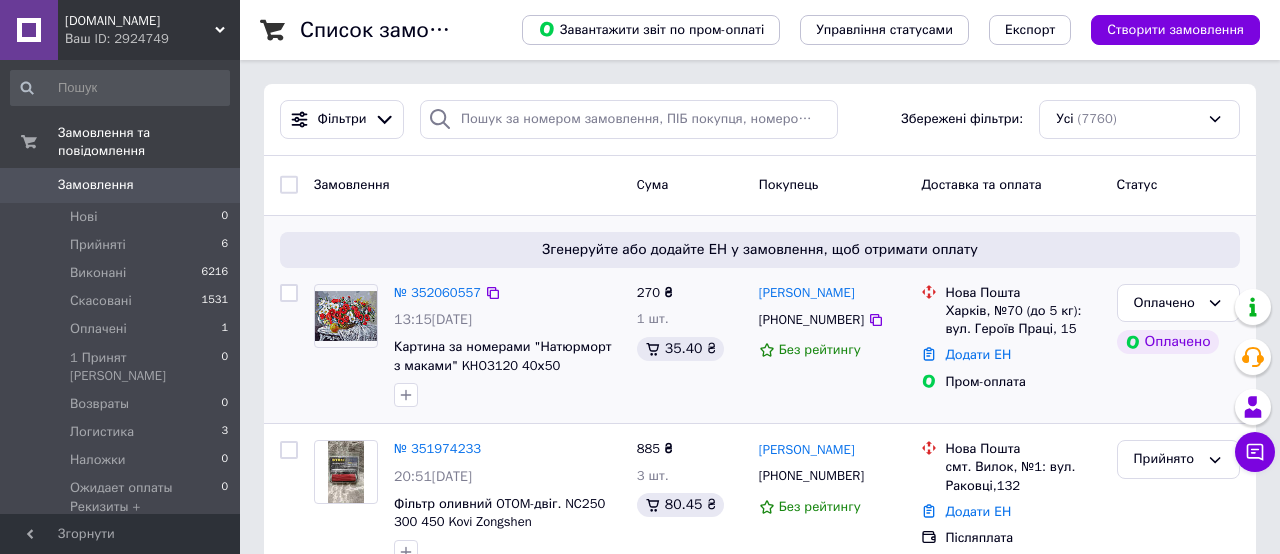scroll, scrollTop: 0, scrollLeft: 0, axis: both 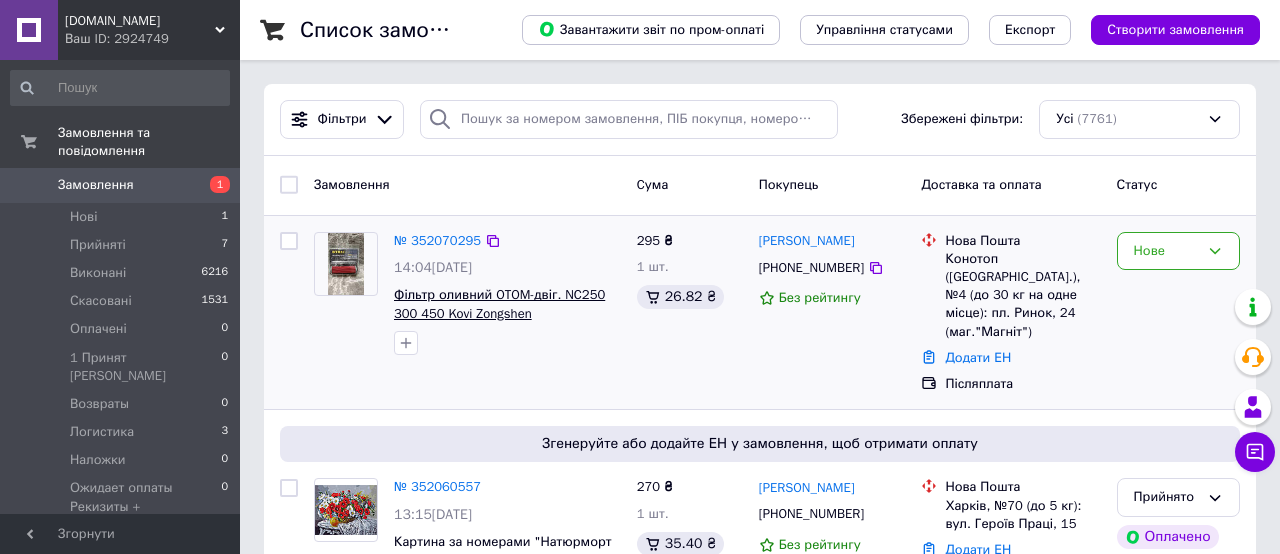 click on "Фільтр оливний OTOM-двіг. NC250 300 450 Kovi Zongshen" at bounding box center [499, 304] 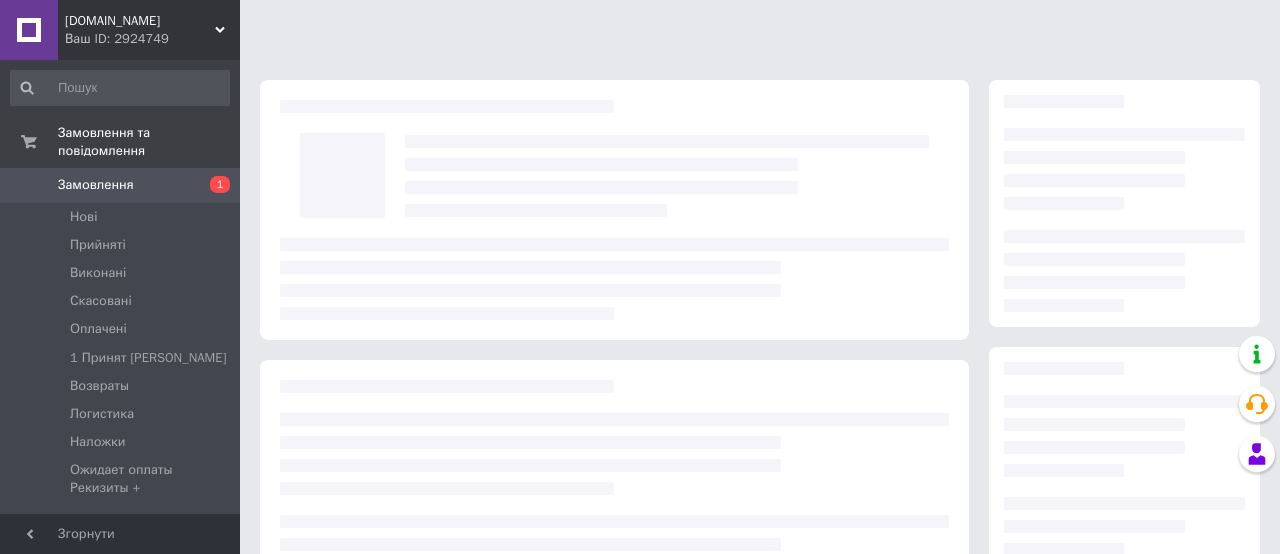 scroll, scrollTop: 0, scrollLeft: 0, axis: both 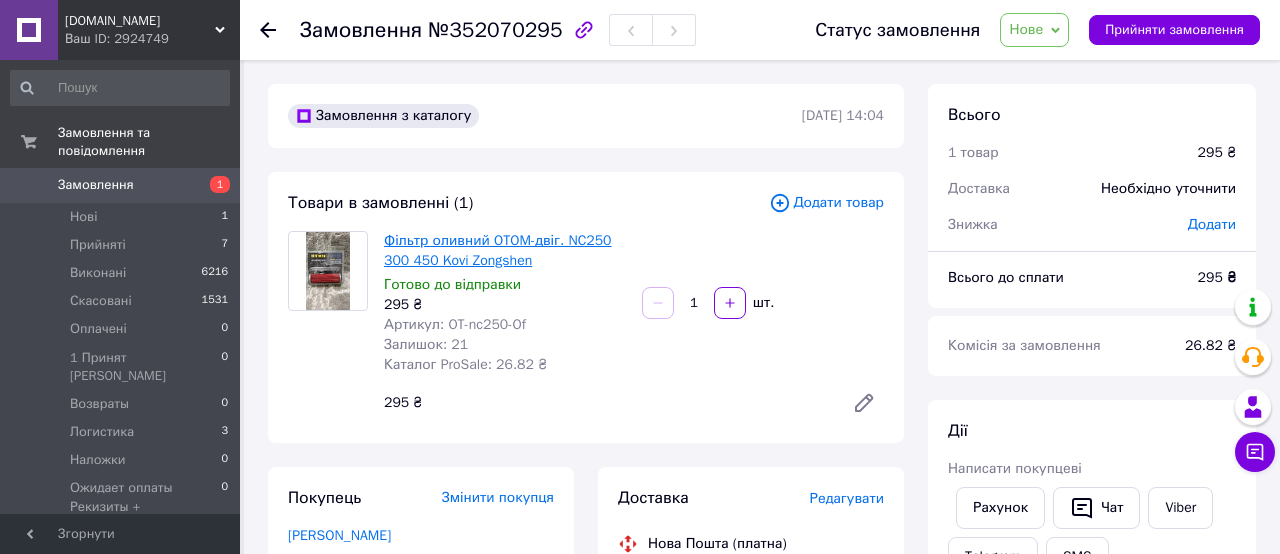 click on "Фільтр оливний OTOM-двіг. NC250 300 450 Kovi Zongshen" at bounding box center [498, 250] 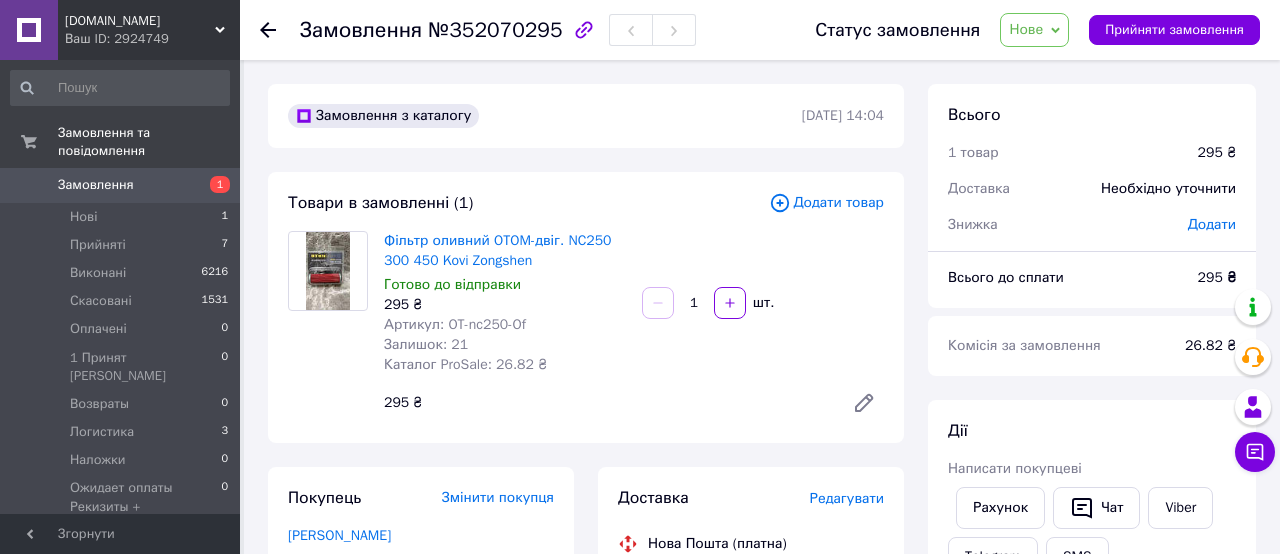 click at bounding box center (268, 30) 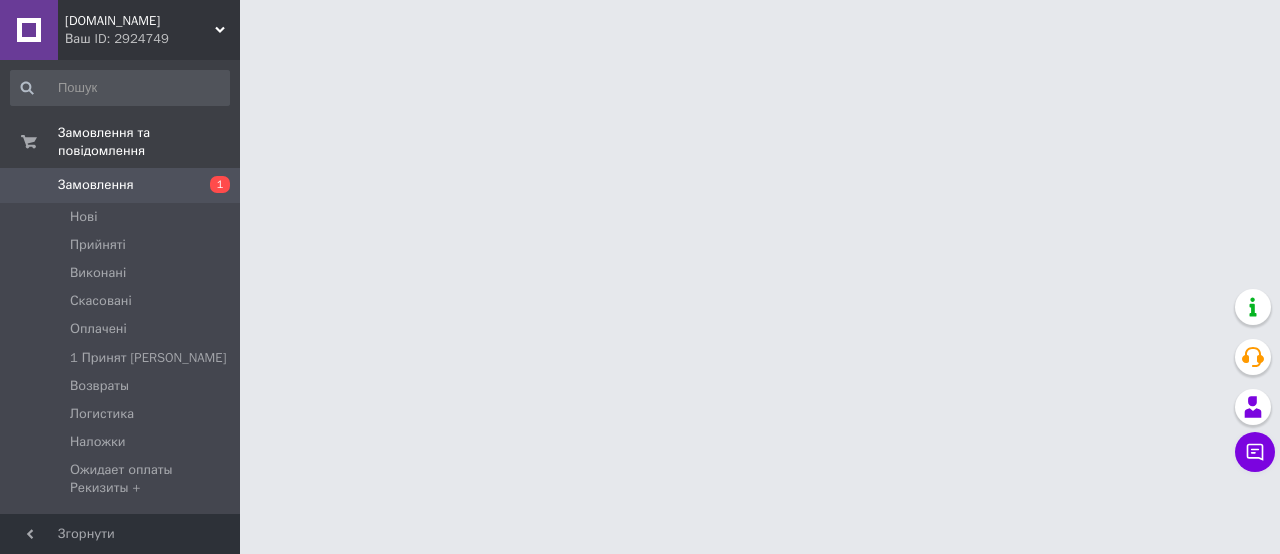 scroll, scrollTop: 0, scrollLeft: 0, axis: both 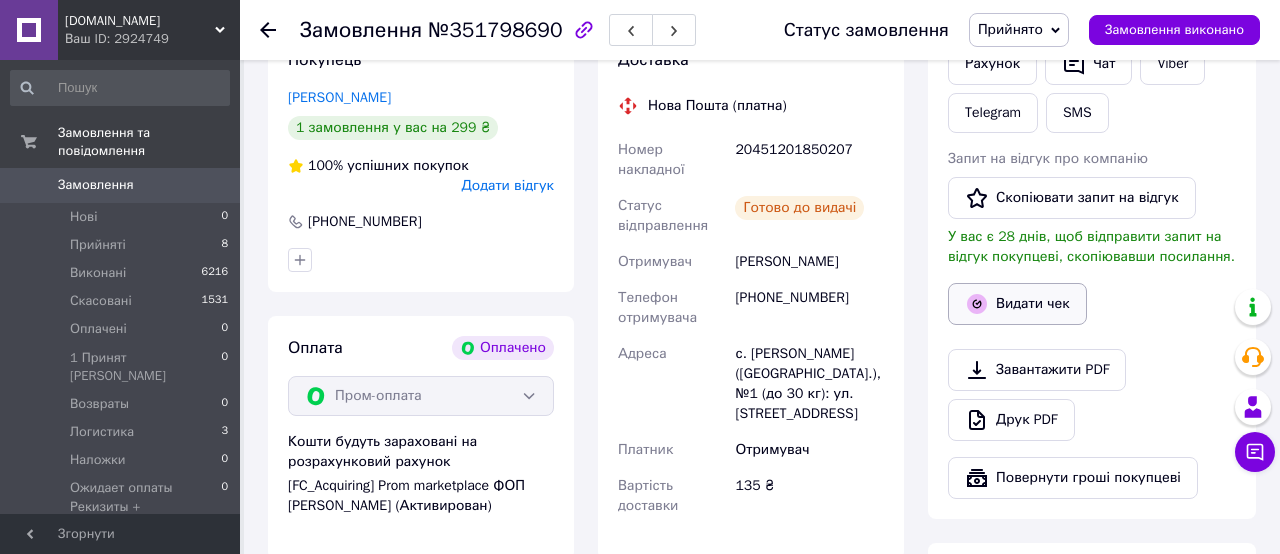 click on "Видати чек" at bounding box center [1017, 304] 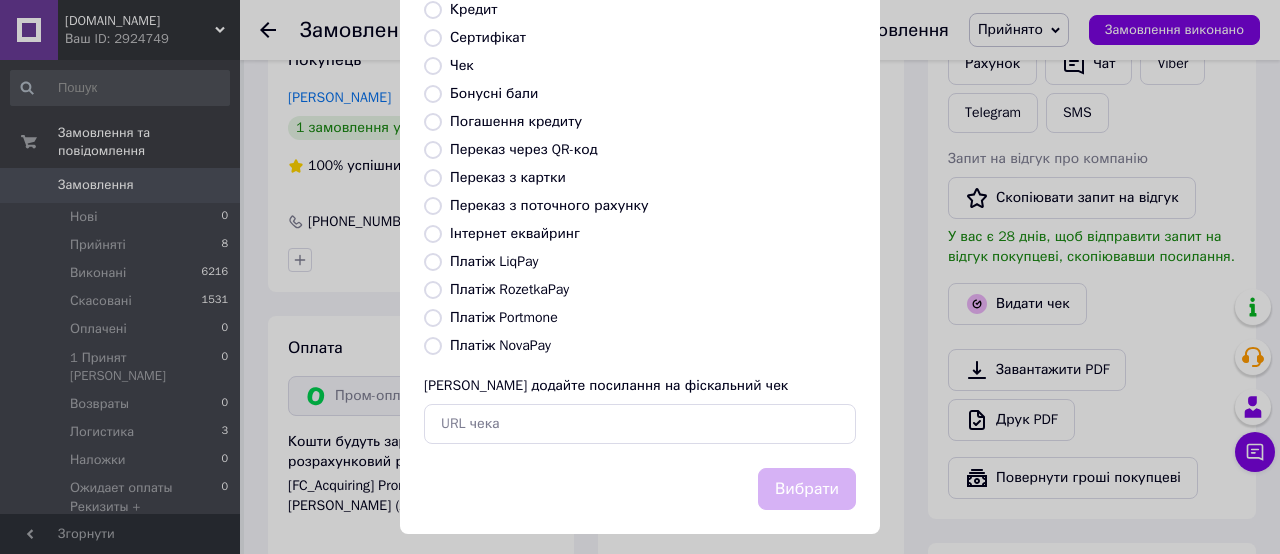 scroll, scrollTop: 304, scrollLeft: 0, axis: vertical 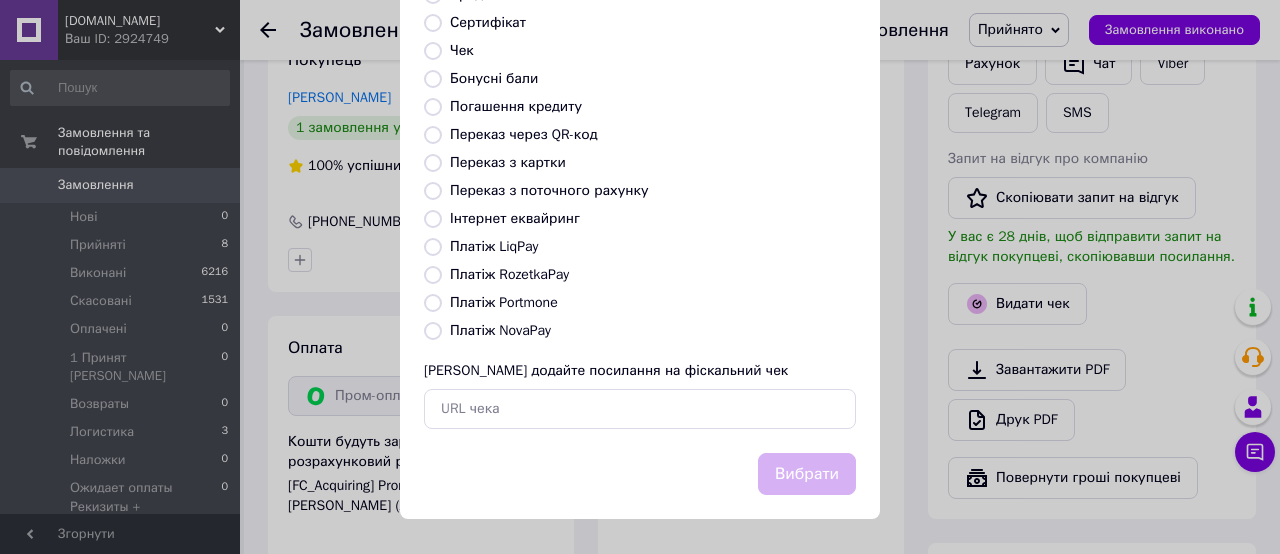 click on "Платіж RozetkaPay" at bounding box center (509, 274) 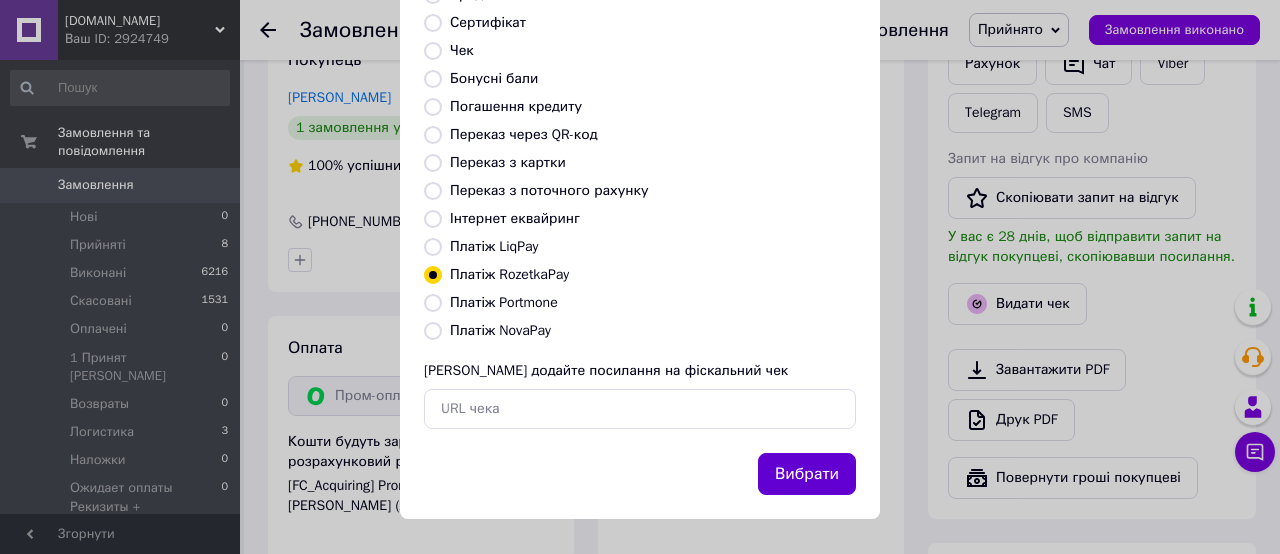 click on "Вибрати" at bounding box center [807, 474] 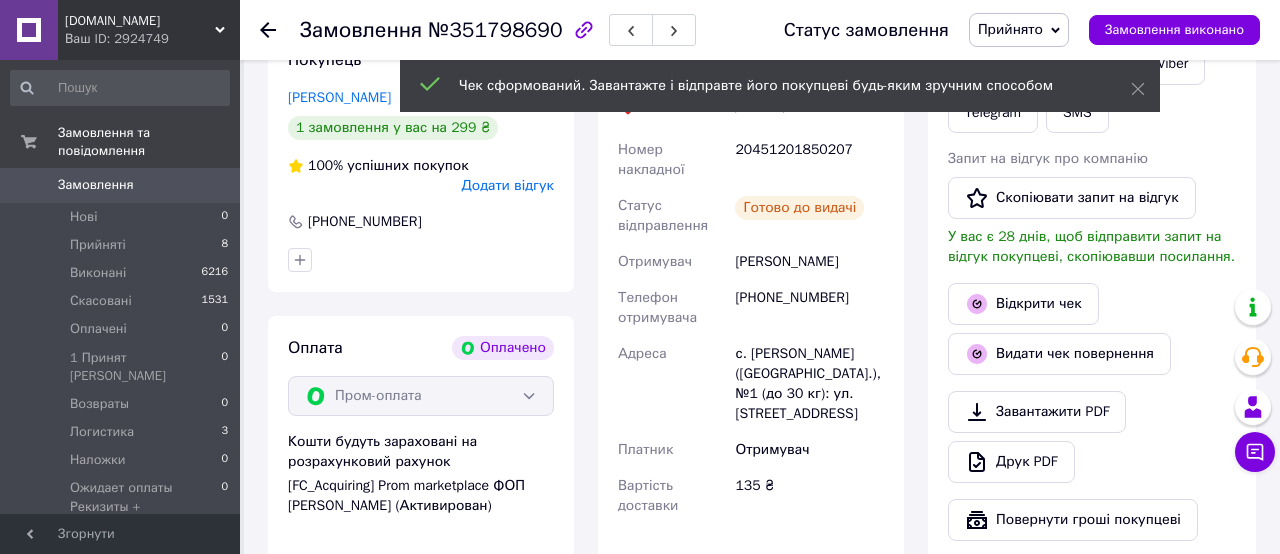 scroll, scrollTop: 0, scrollLeft: 0, axis: both 